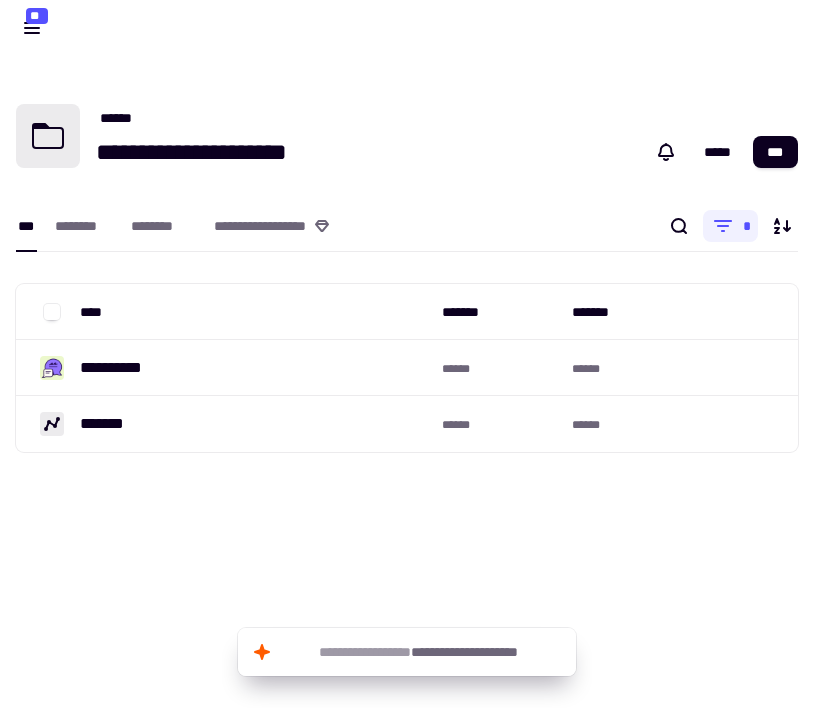 scroll, scrollTop: 0, scrollLeft: 0, axis: both 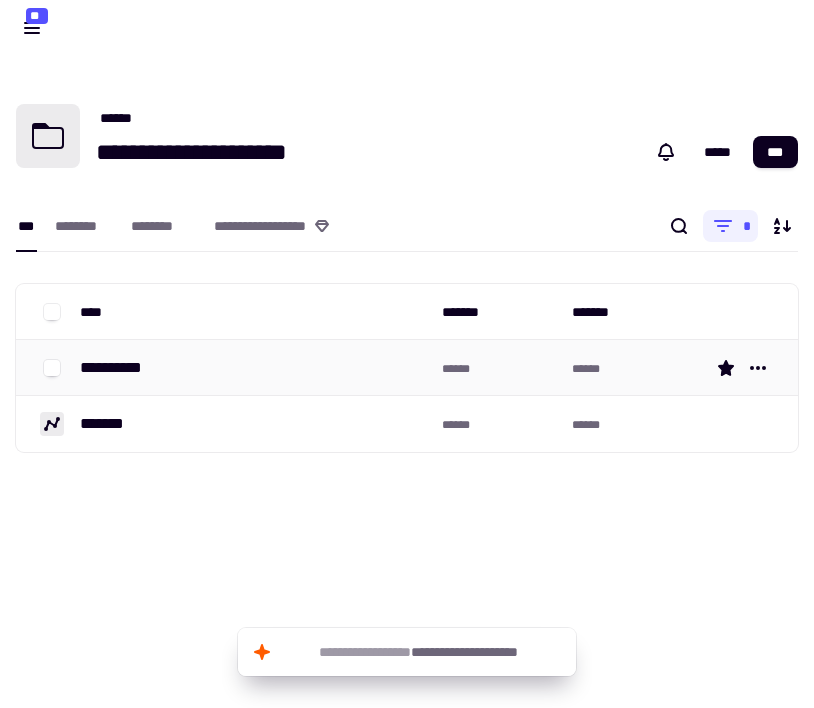 click on "**********" at bounding box center (119, 368) 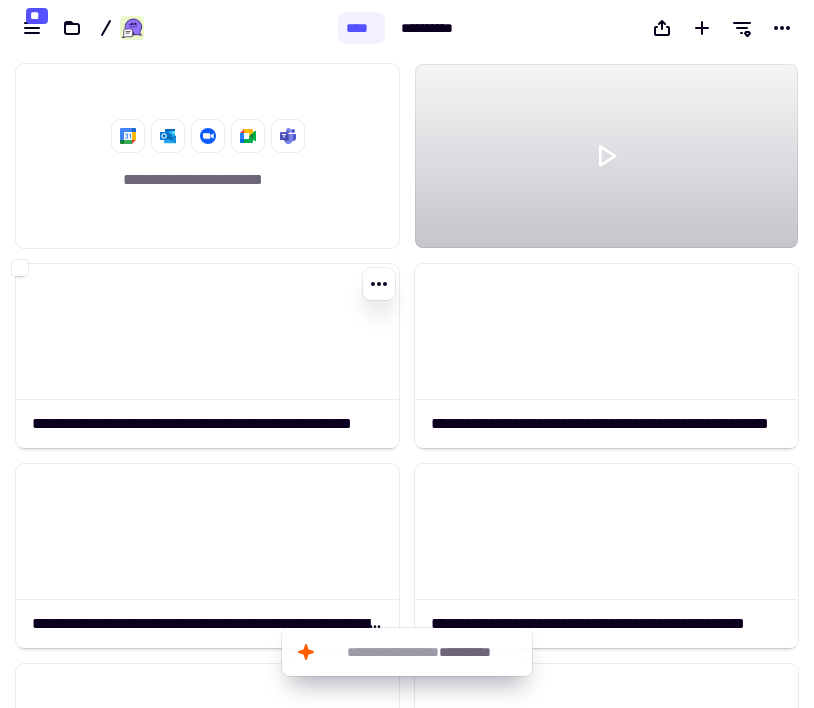 scroll, scrollTop: 1, scrollLeft: 1, axis: both 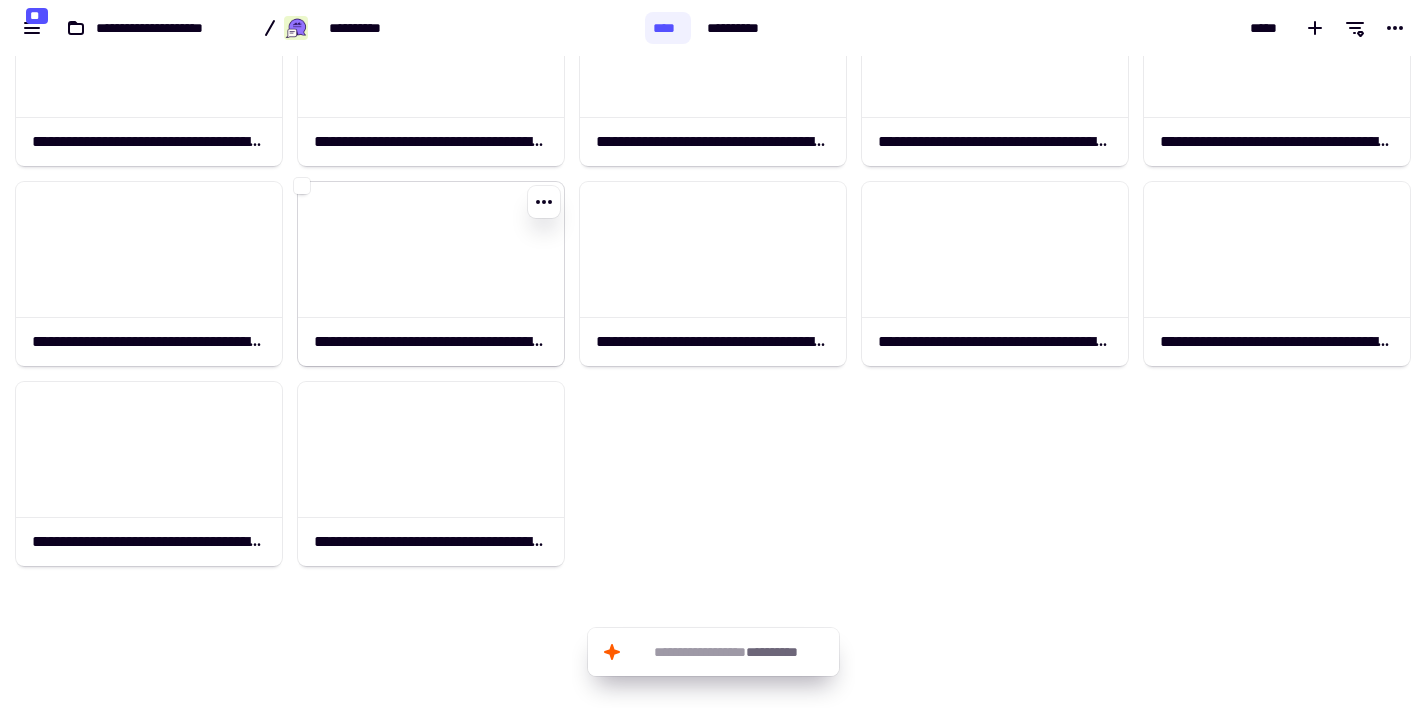 click 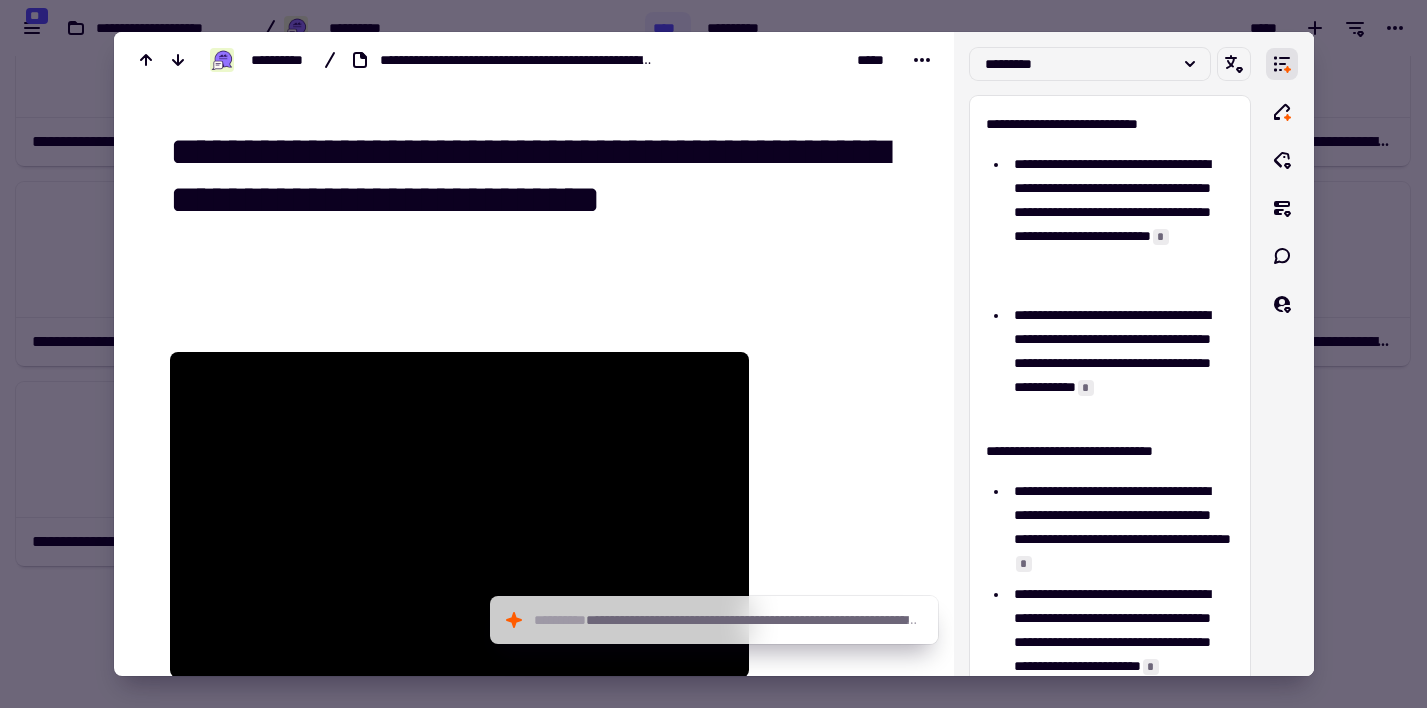click at bounding box center (713, 354) 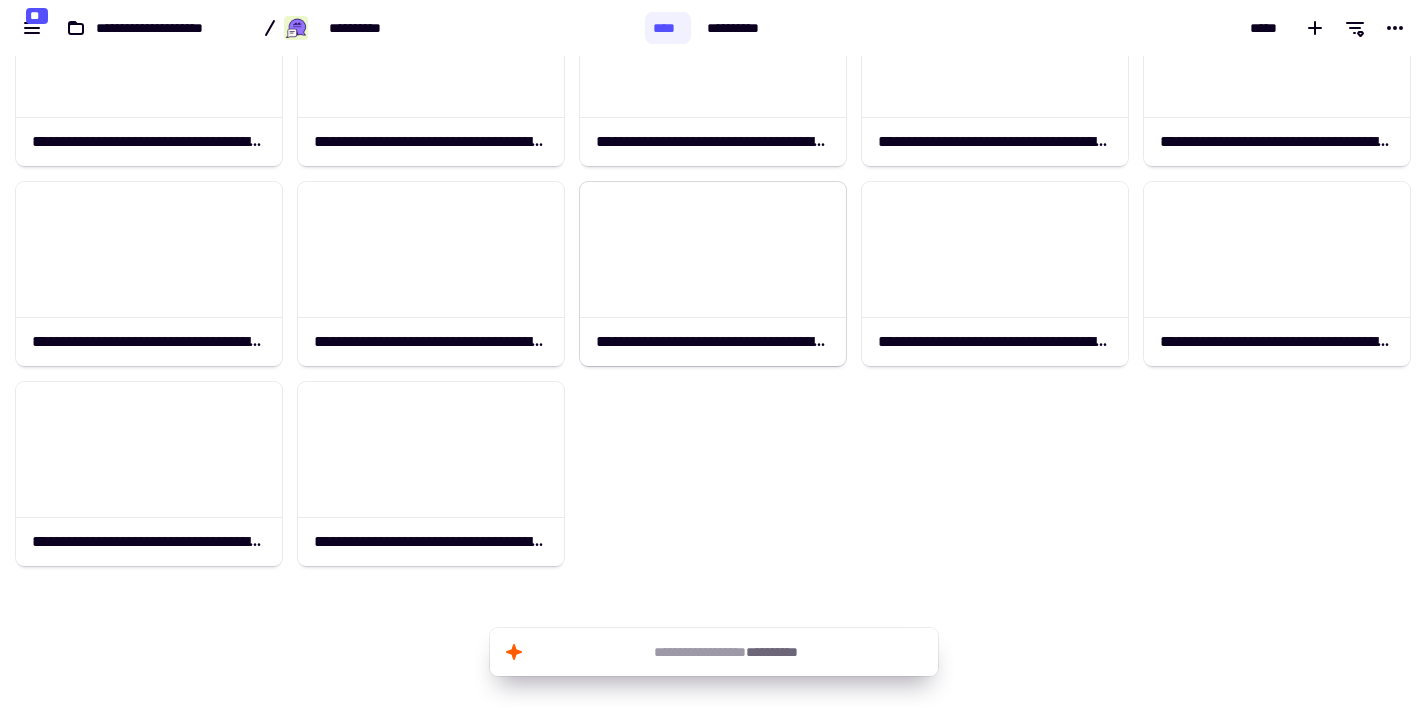 click 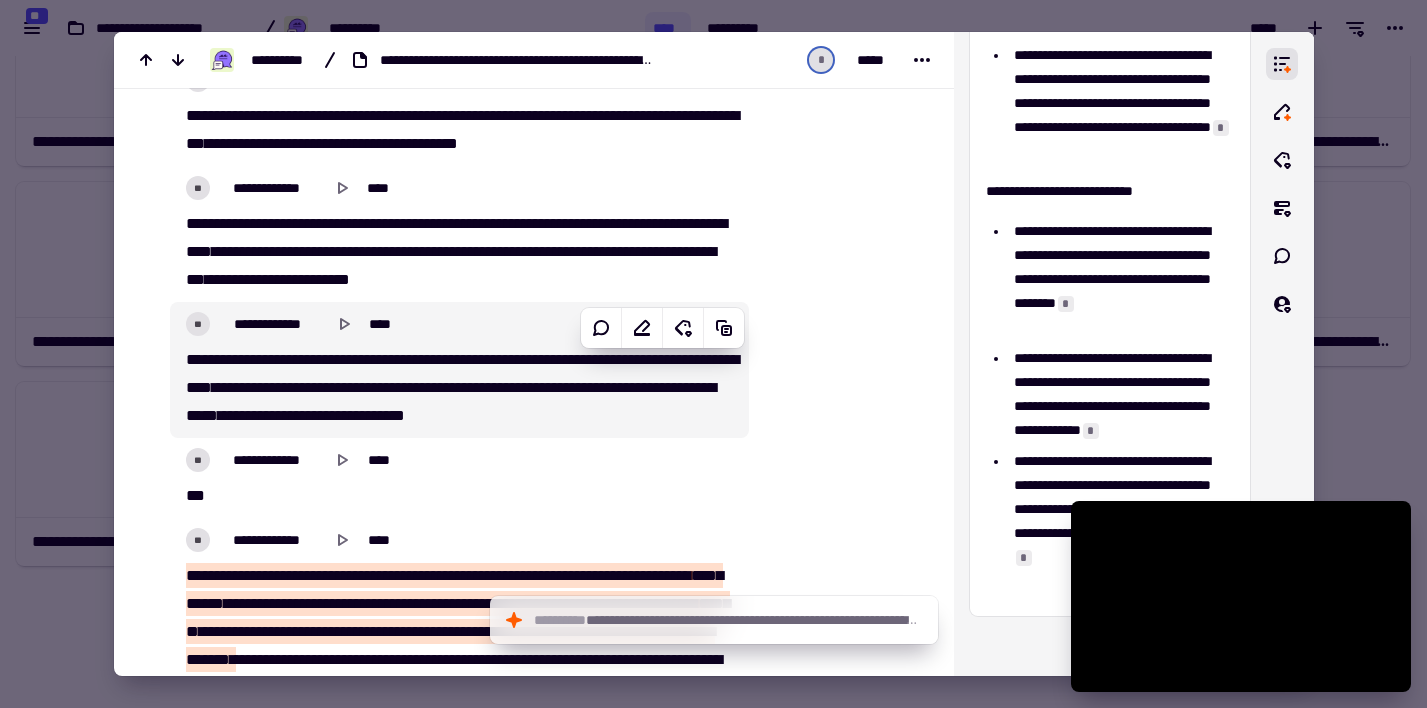 scroll, scrollTop: 5273, scrollLeft: 0, axis: vertical 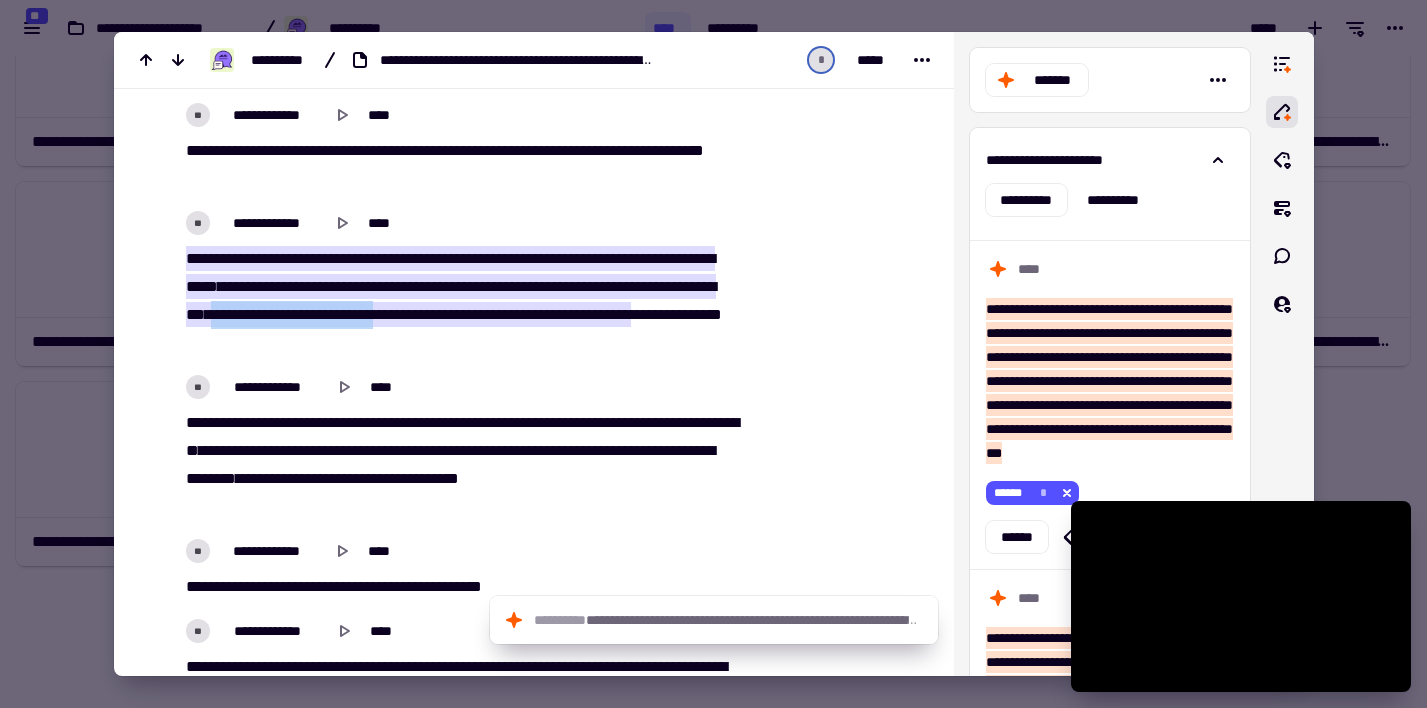 drag, startPoint x: 524, startPoint y: 313, endPoint x: 615, endPoint y: 316, distance: 91.04944 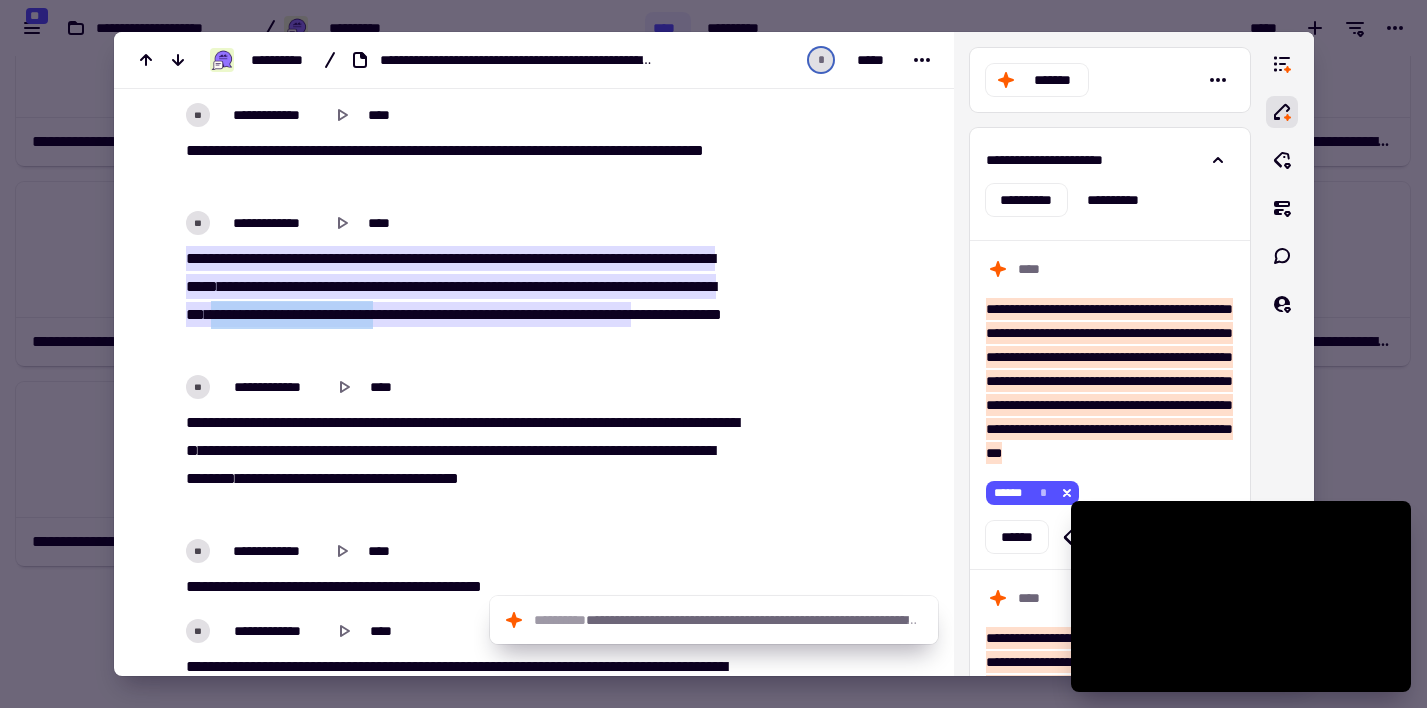 click on "**********" 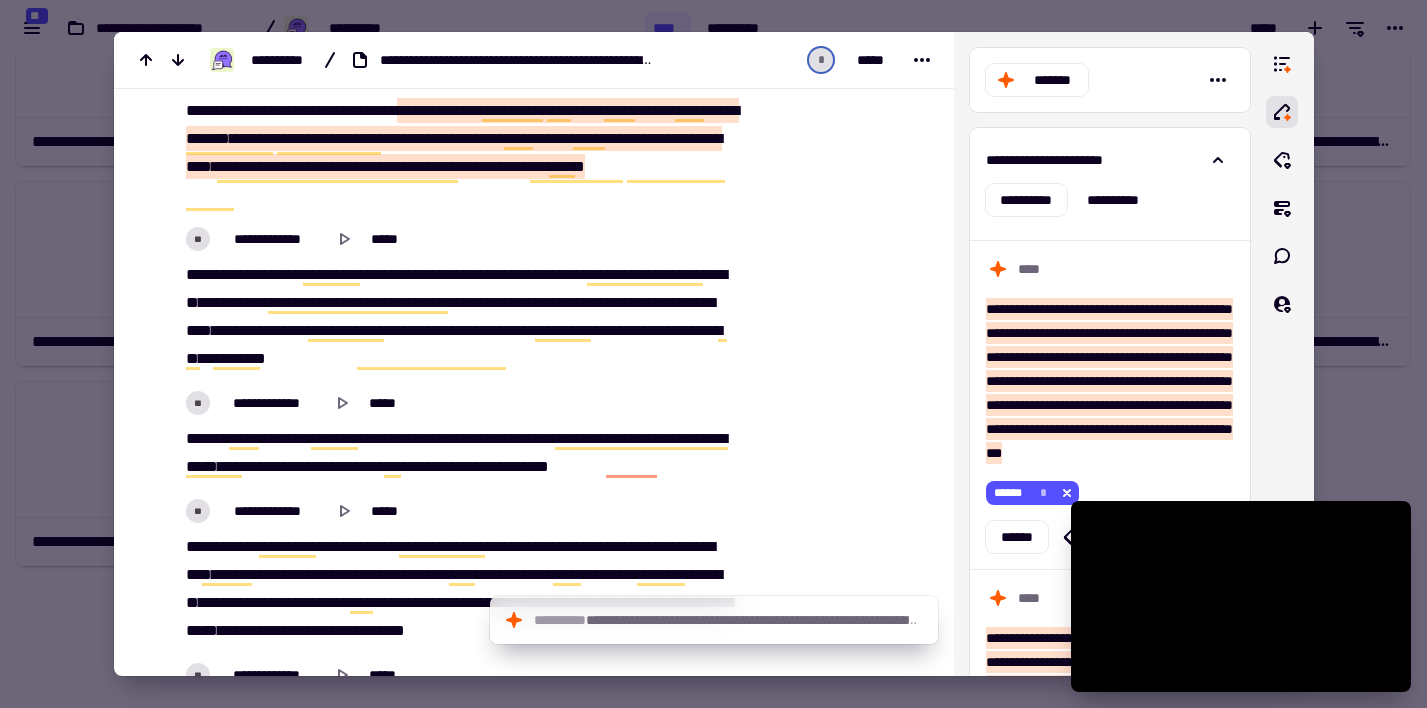 scroll, scrollTop: 15264, scrollLeft: 0, axis: vertical 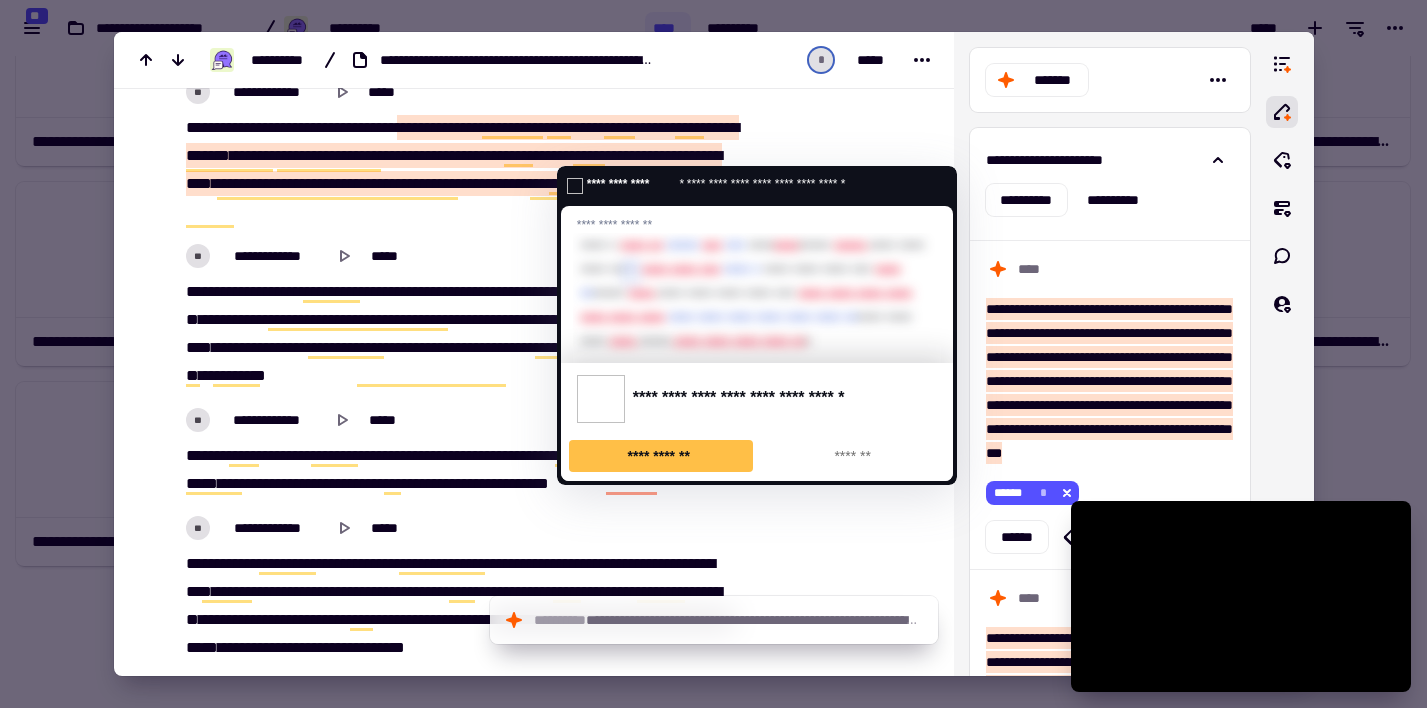click on "**********" 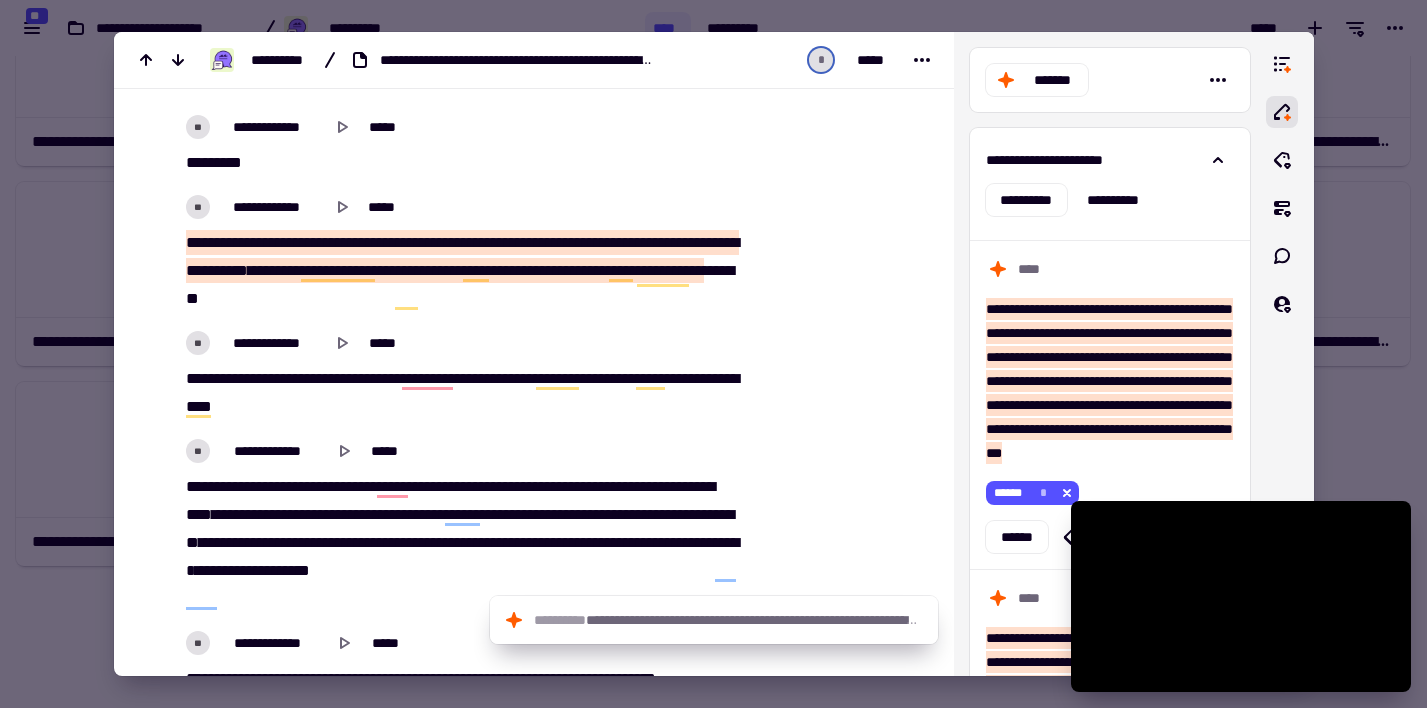 scroll, scrollTop: 15836, scrollLeft: 0, axis: vertical 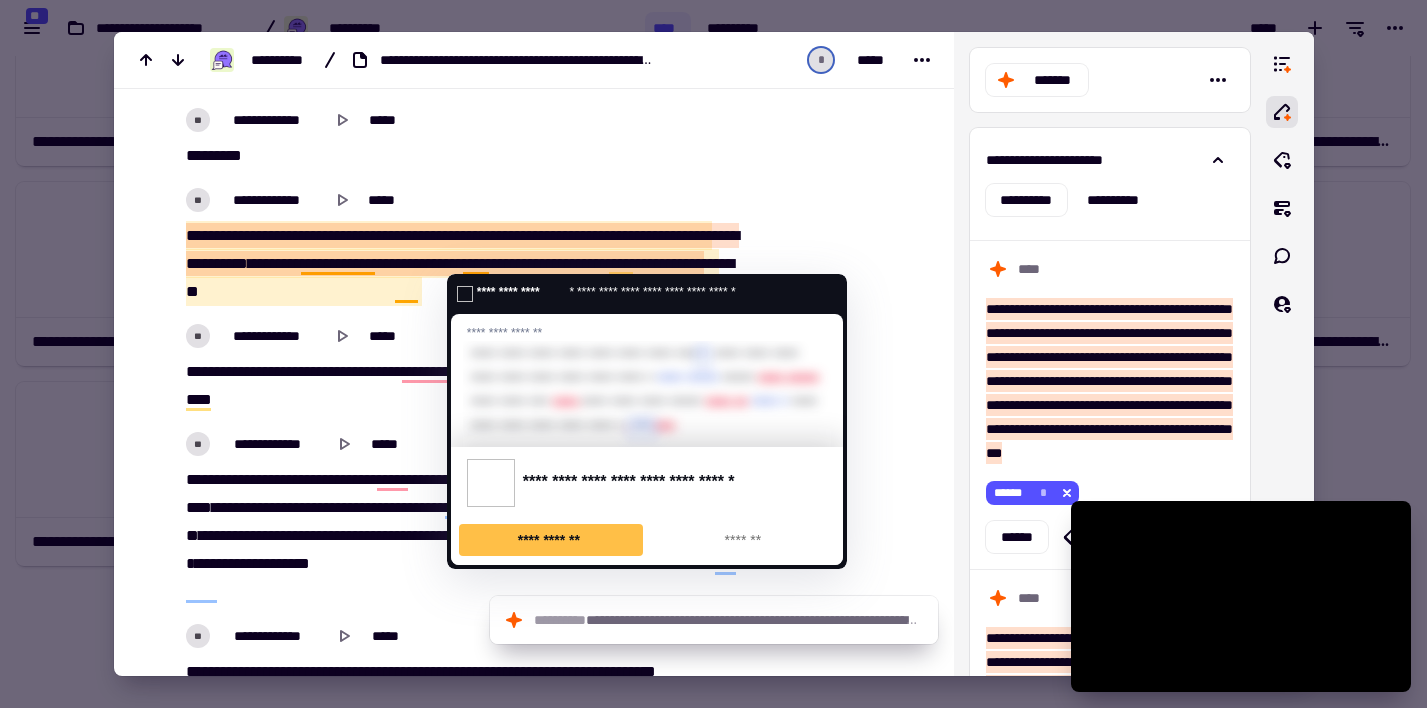 click on "**" 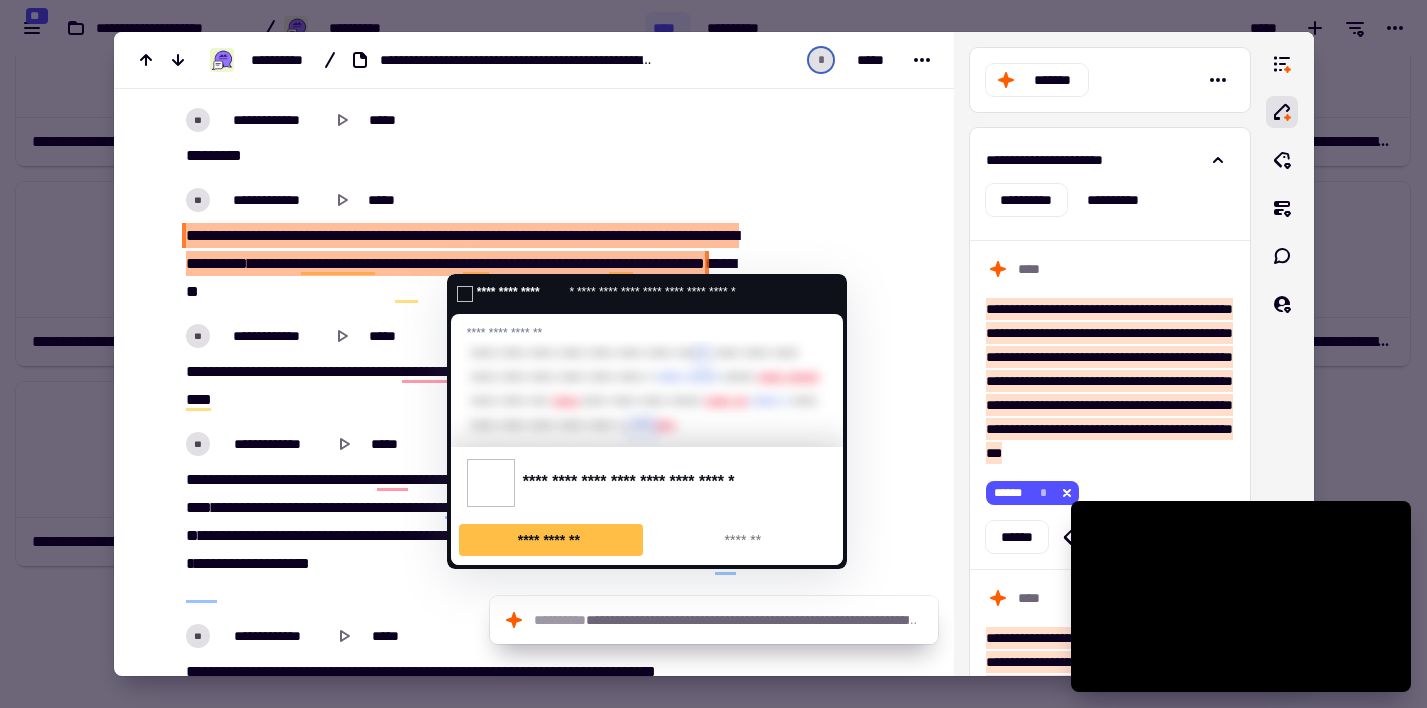 type on "******" 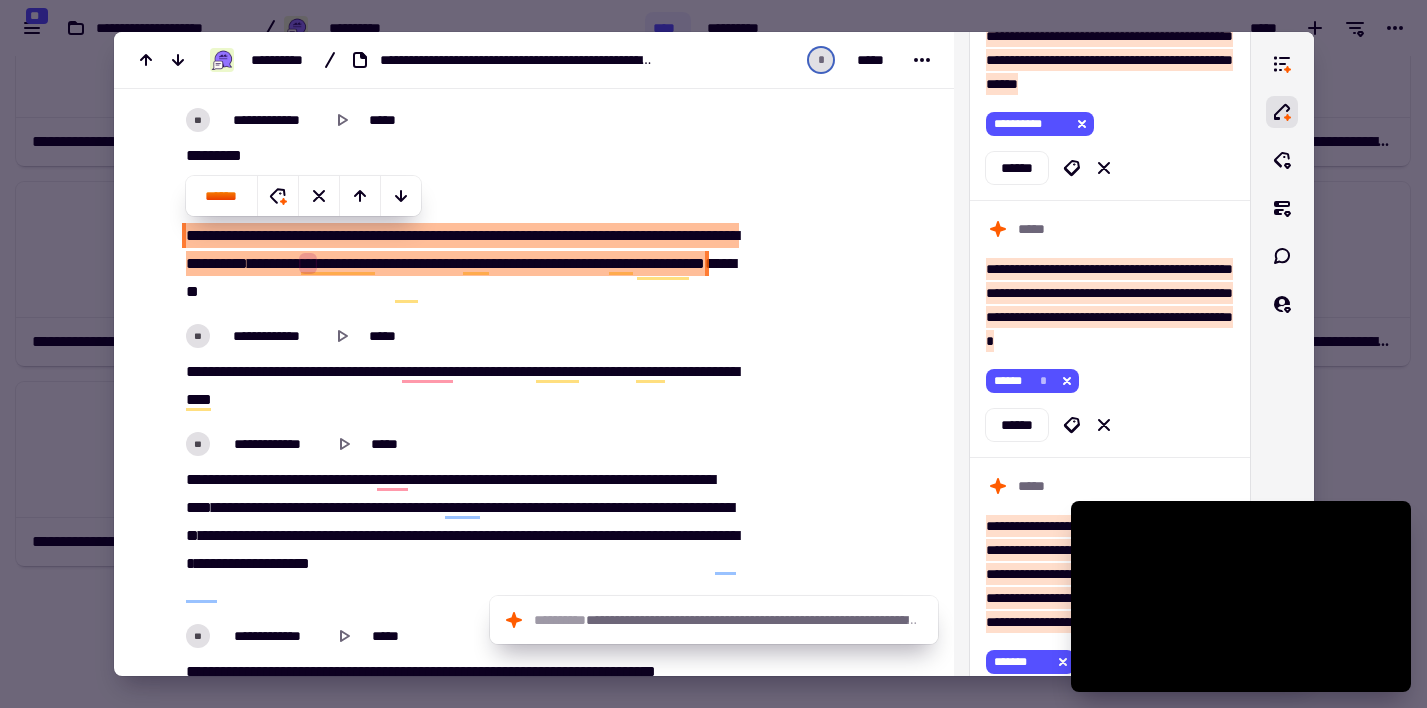 scroll, scrollTop: 4752, scrollLeft: 0, axis: vertical 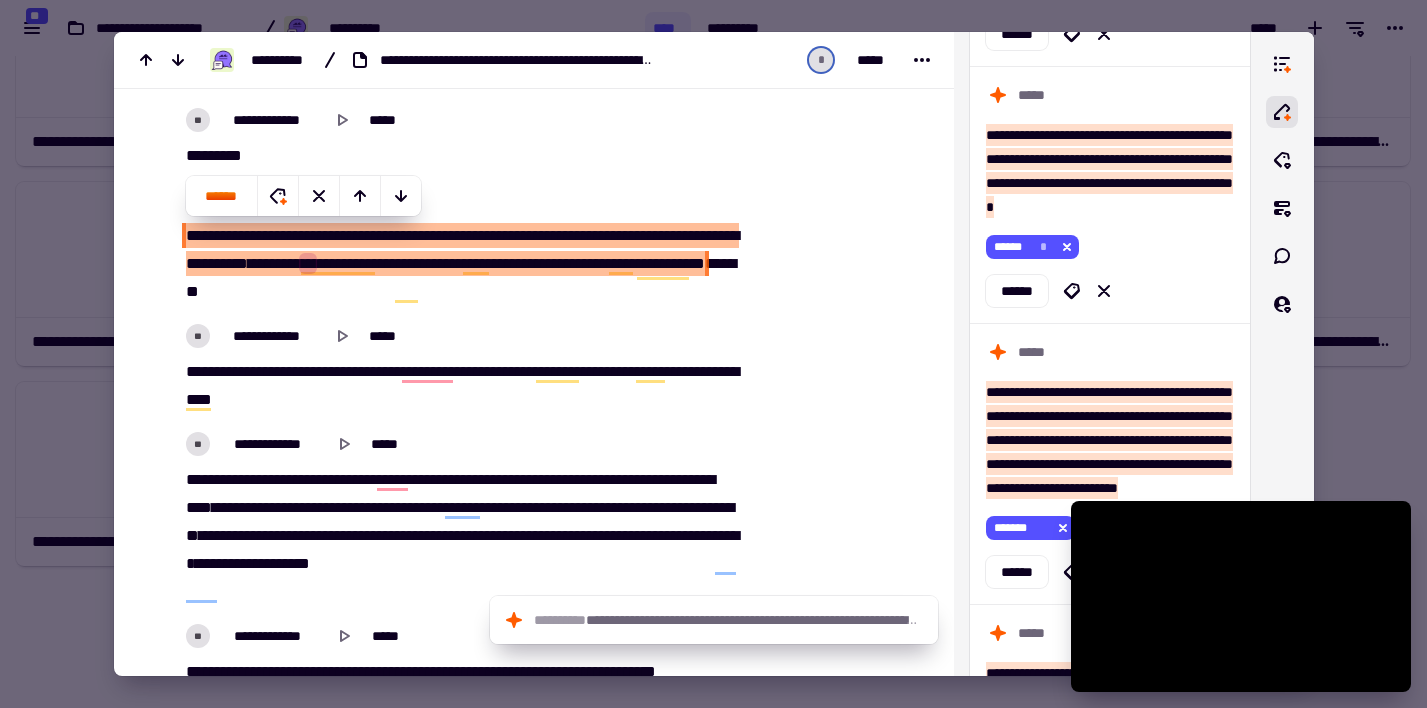 click 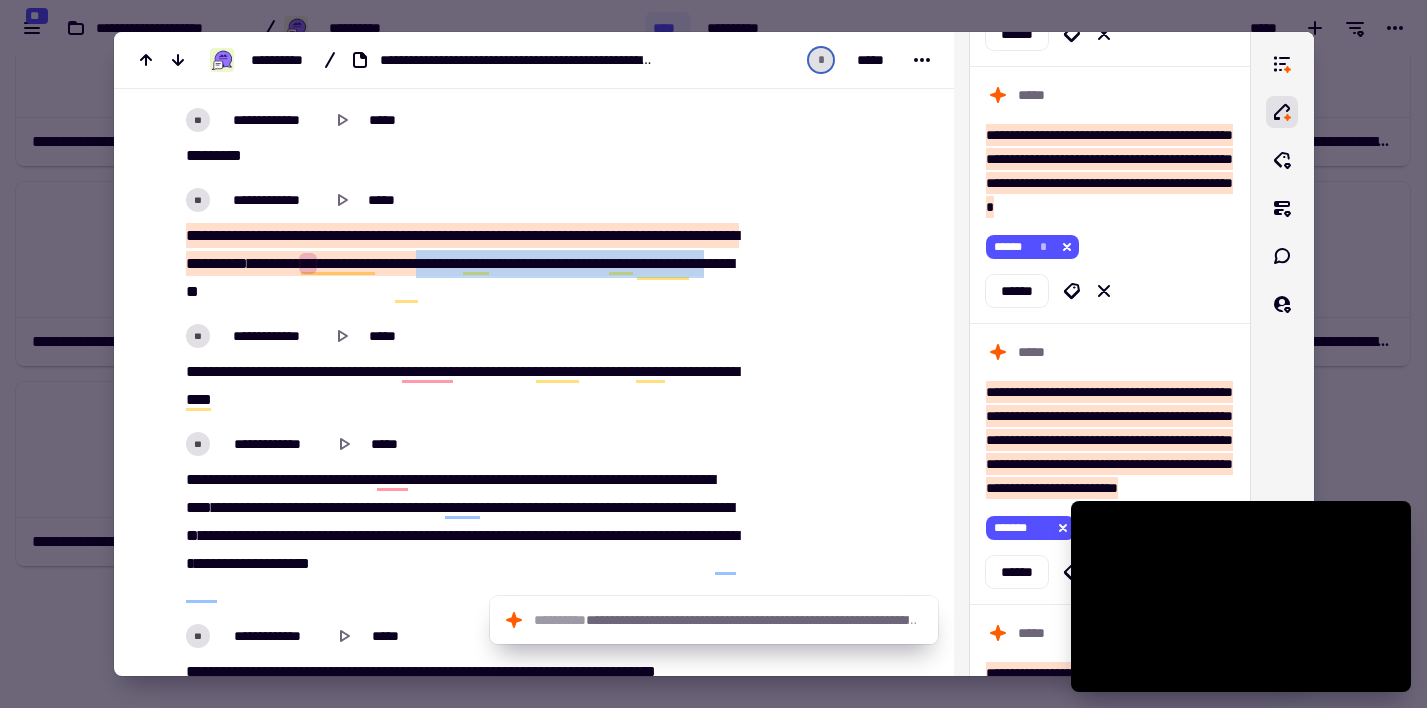 drag, startPoint x: 558, startPoint y: 264, endPoint x: 366, endPoint y: 288, distance: 193.49419 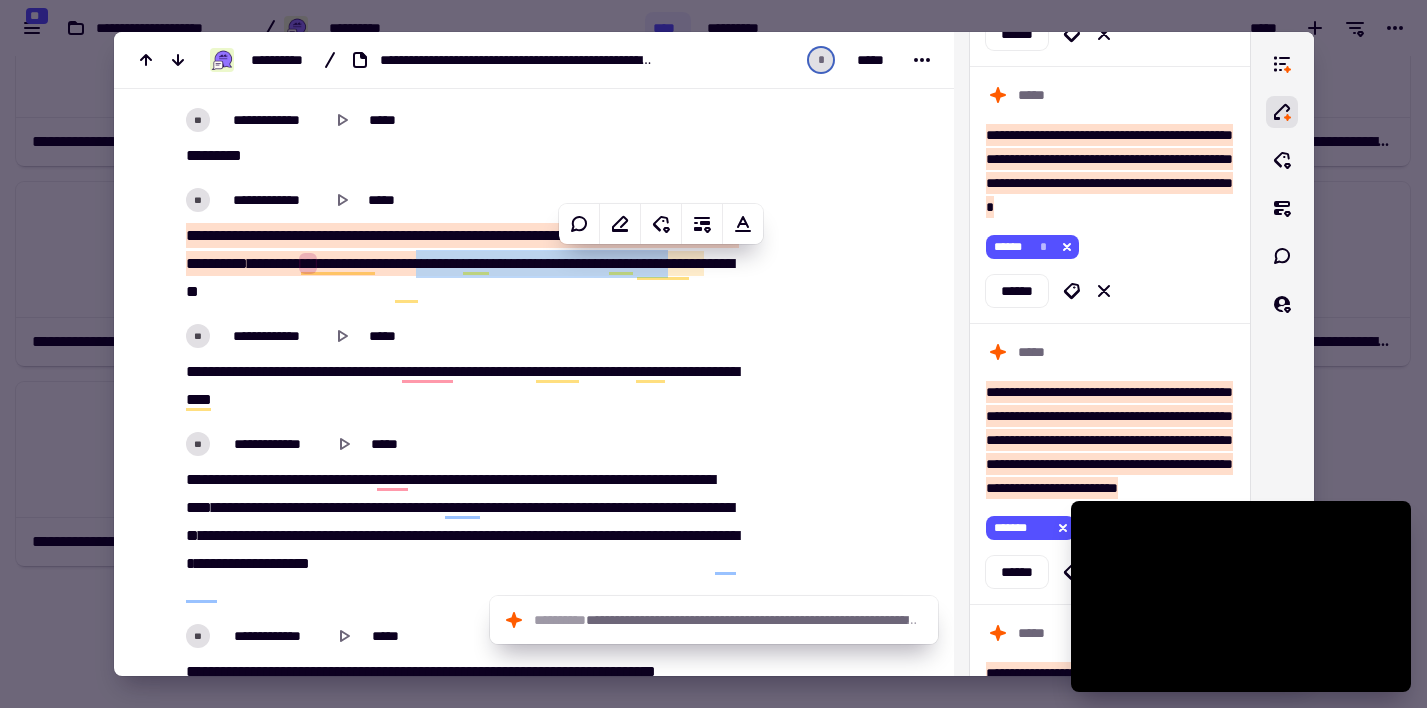 copy on "*   *****   ****   **   ****   **   *****   **   ***   ****   ******" 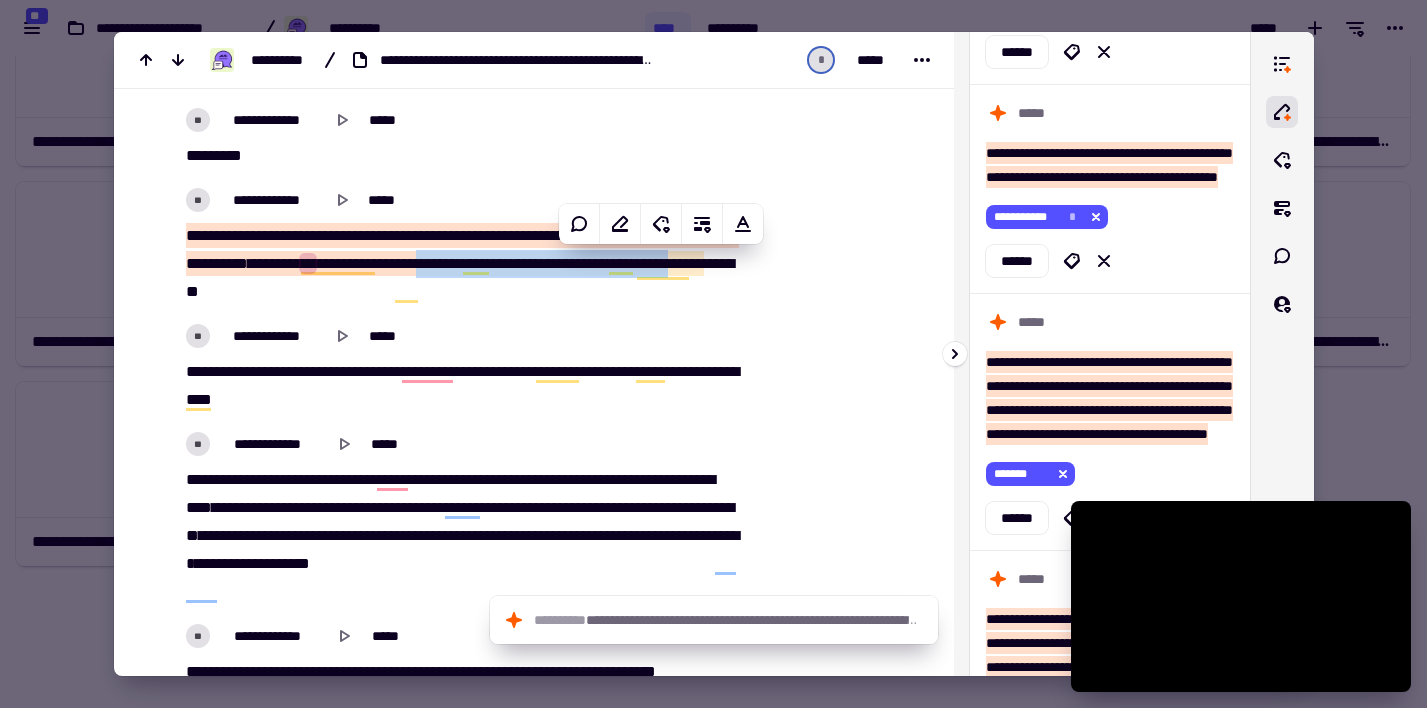 scroll, scrollTop: 5274, scrollLeft: 0, axis: vertical 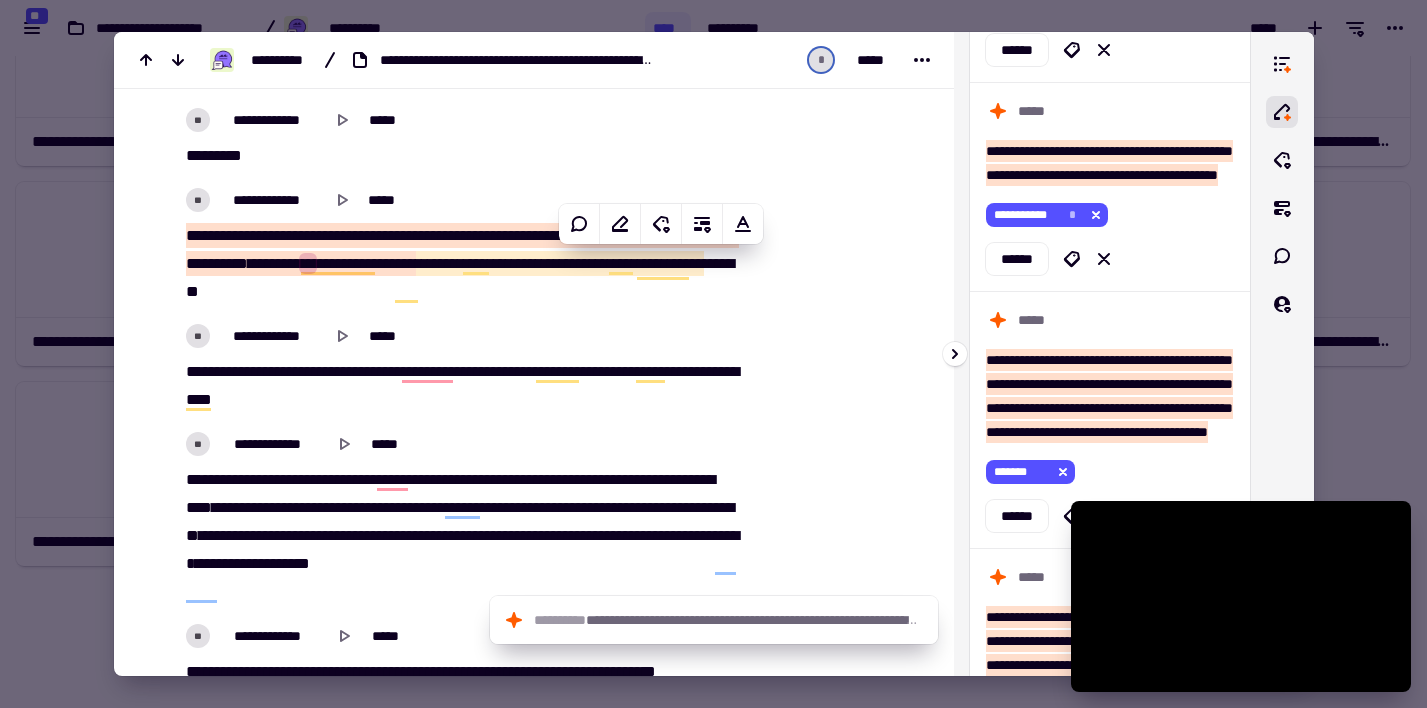 click on "**********" at bounding box center (1110, -328) 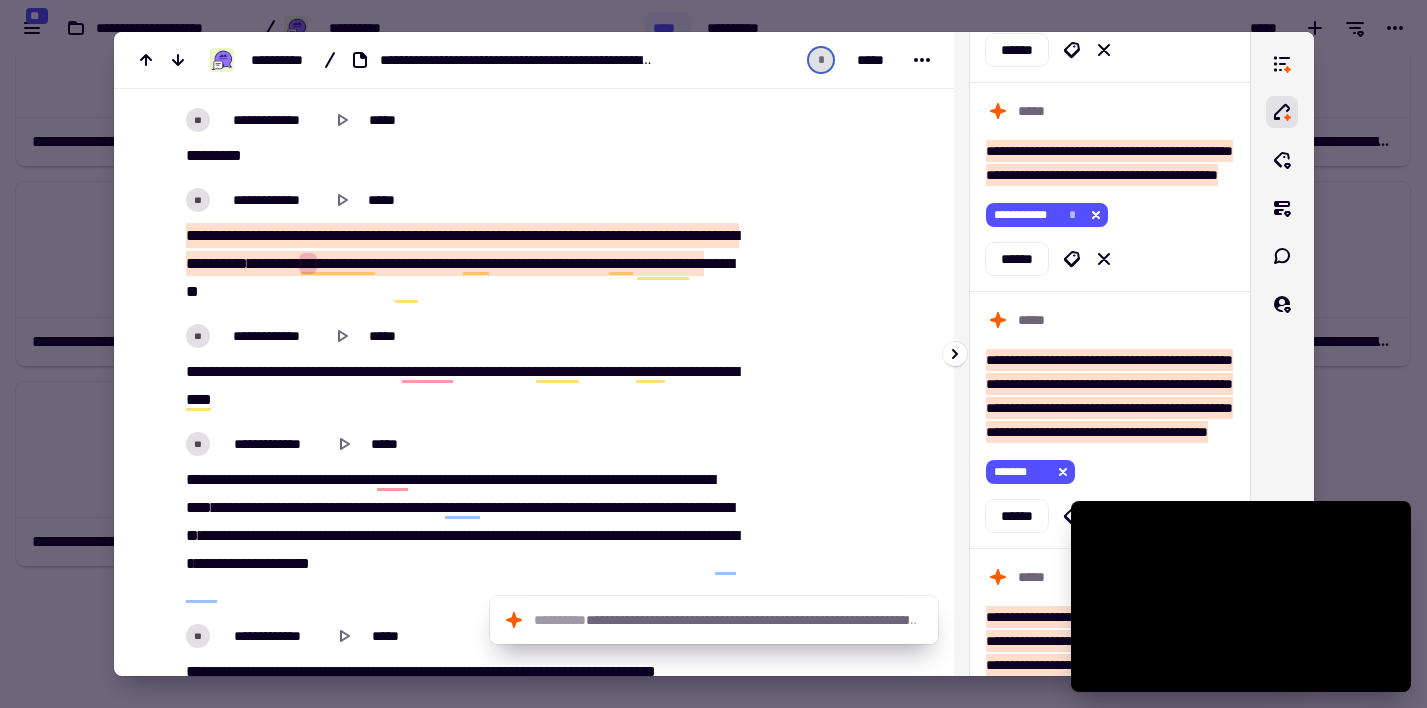 scroll, scrollTop: 16012, scrollLeft: 0, axis: vertical 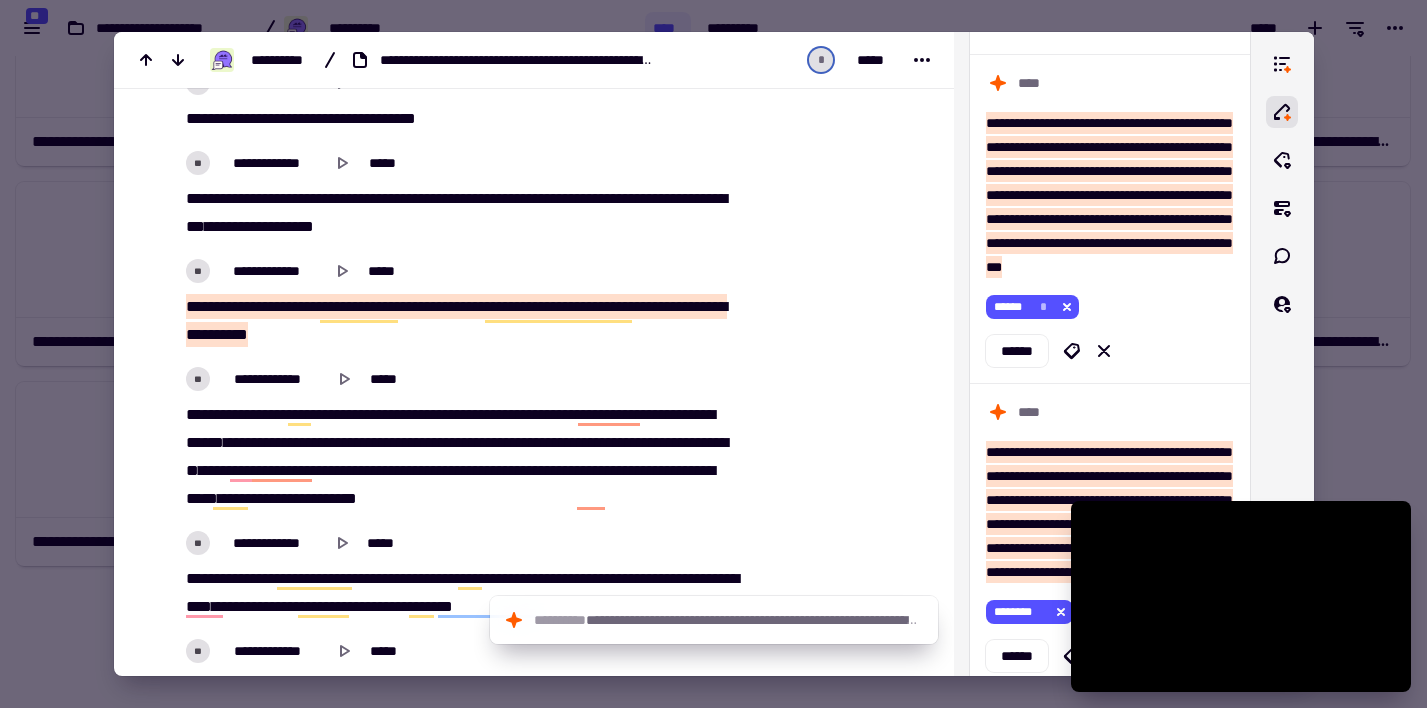 click at bounding box center (713, 354) 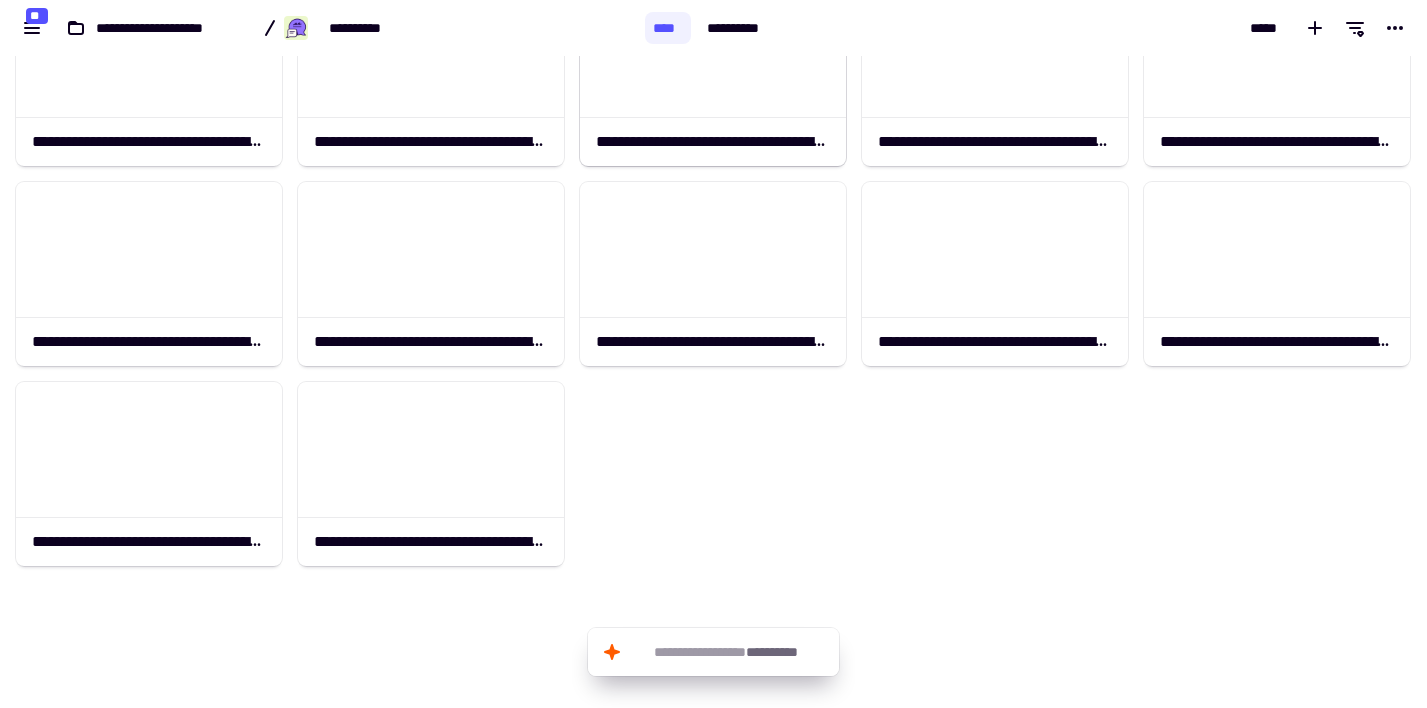 scroll, scrollTop: 0, scrollLeft: 0, axis: both 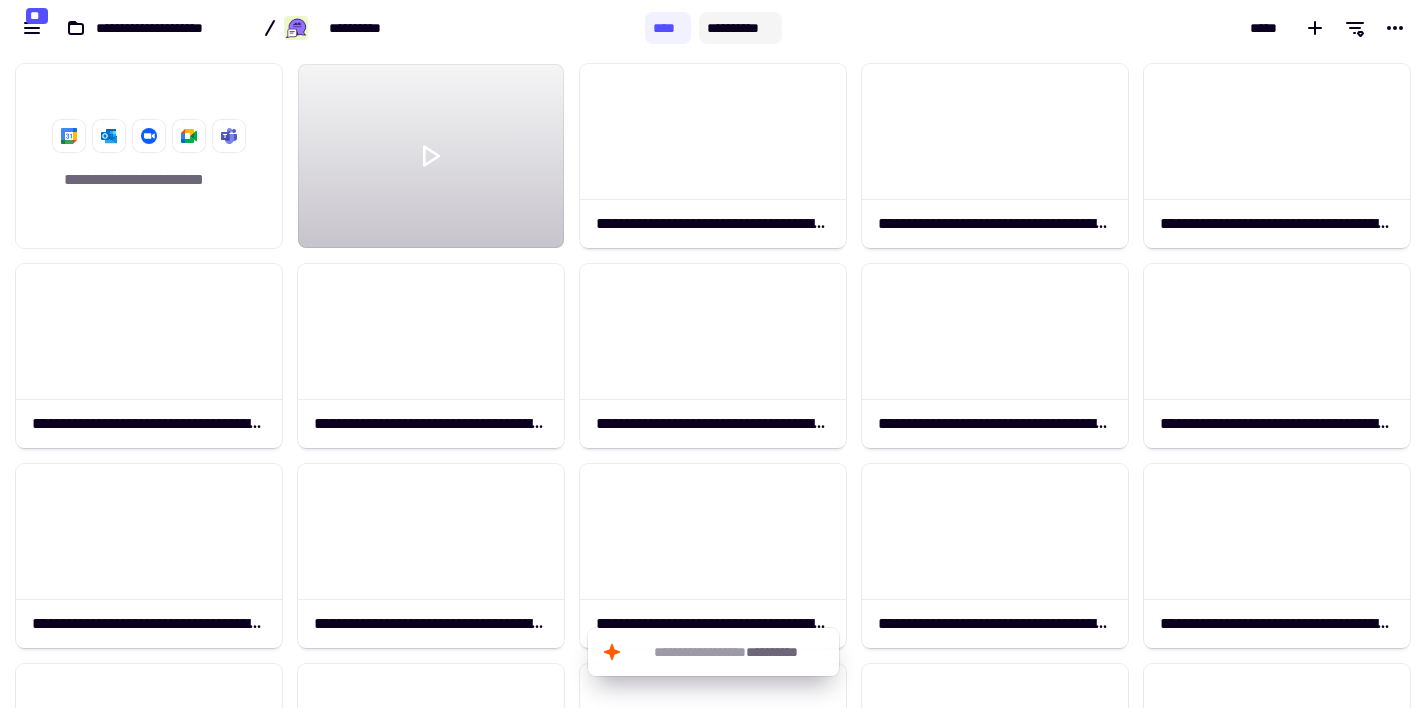 click on "**********" 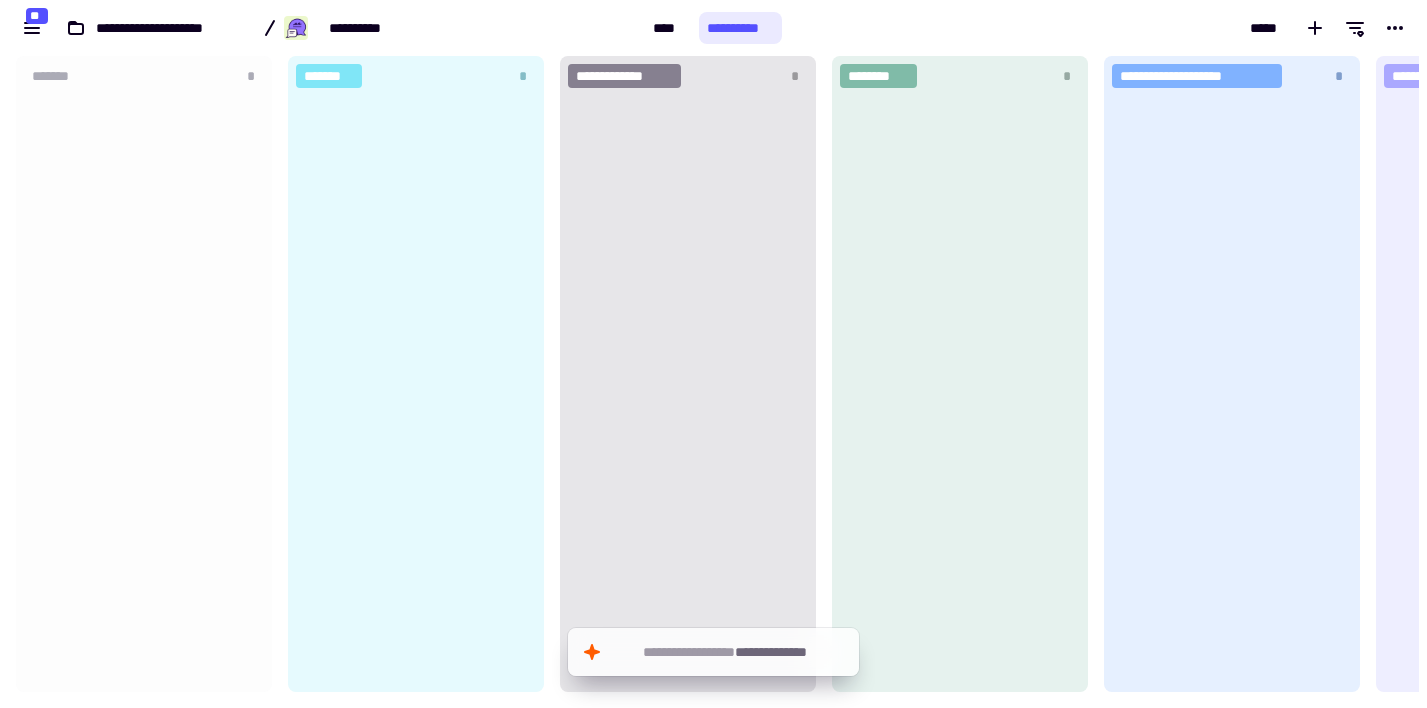scroll, scrollTop: 1, scrollLeft: 1, axis: both 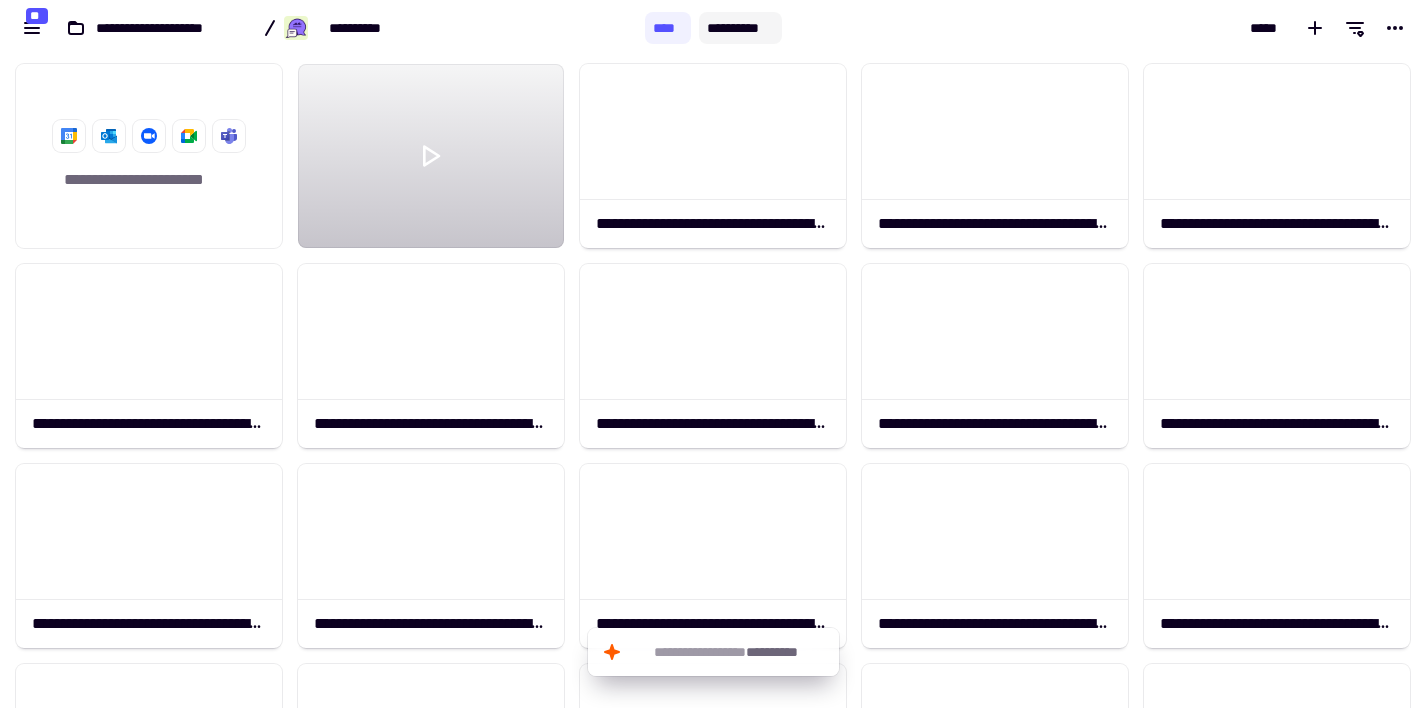 click on "**********" 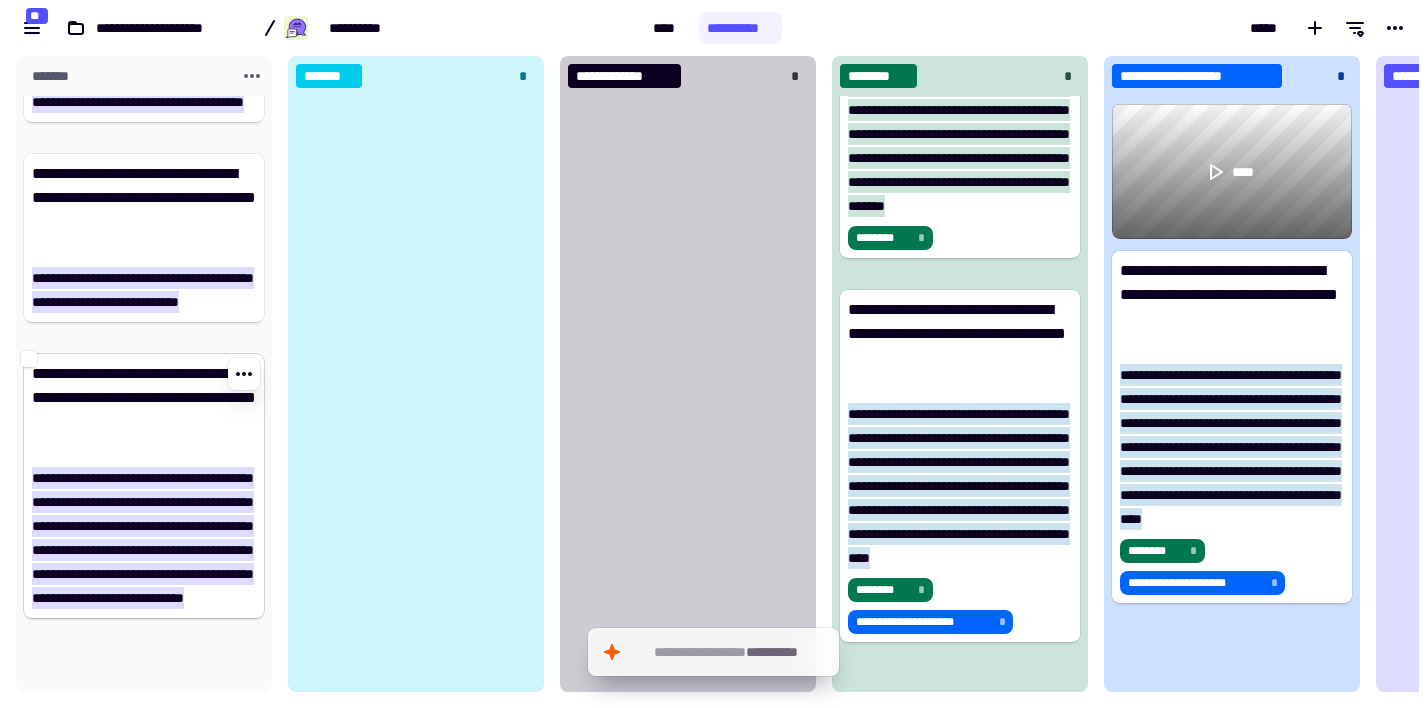 click on "**********" 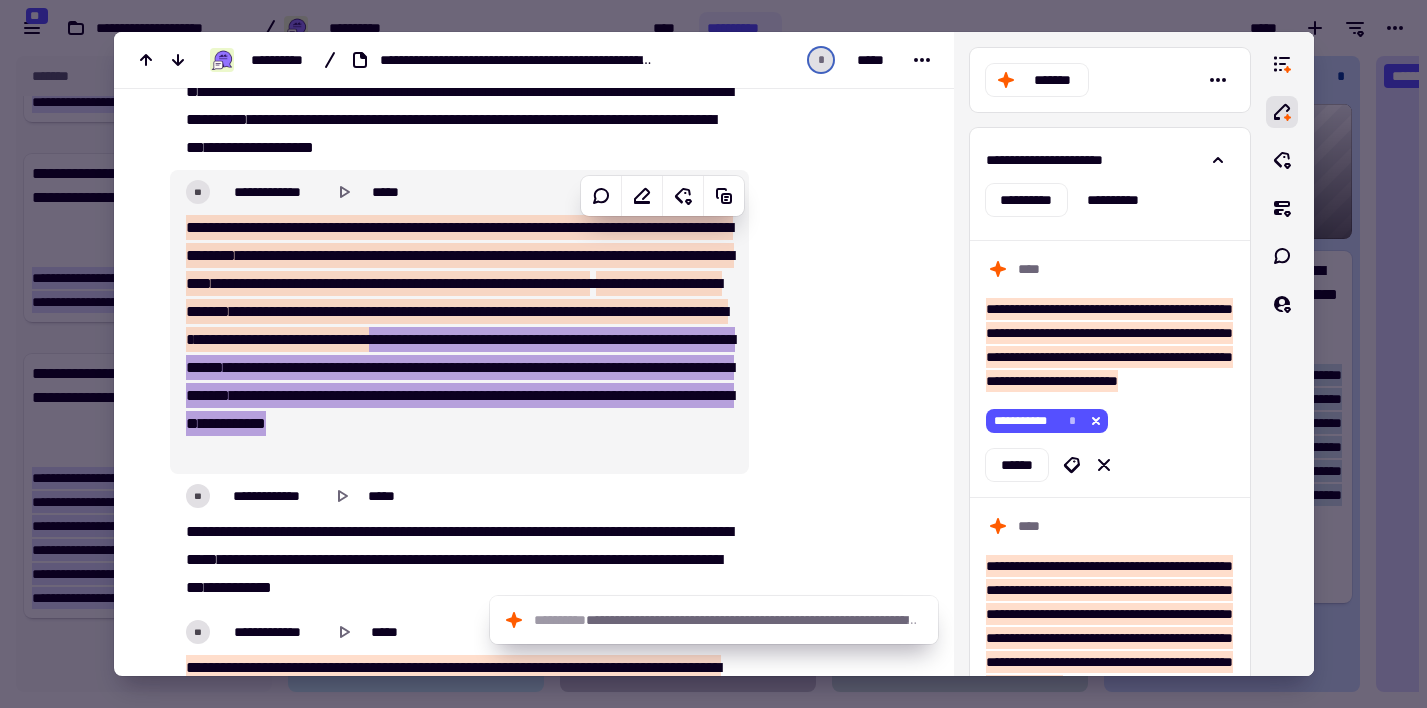click on "*" 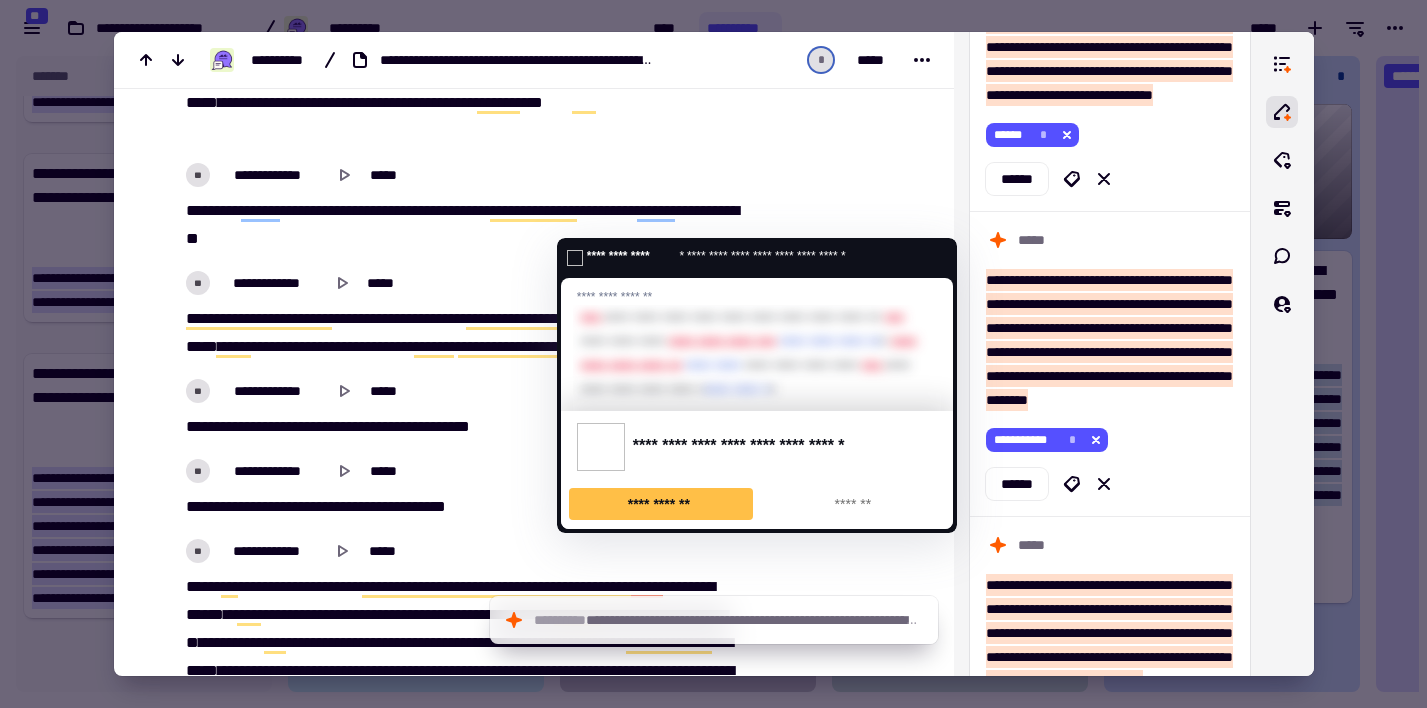 scroll, scrollTop: 13926, scrollLeft: 0, axis: vertical 